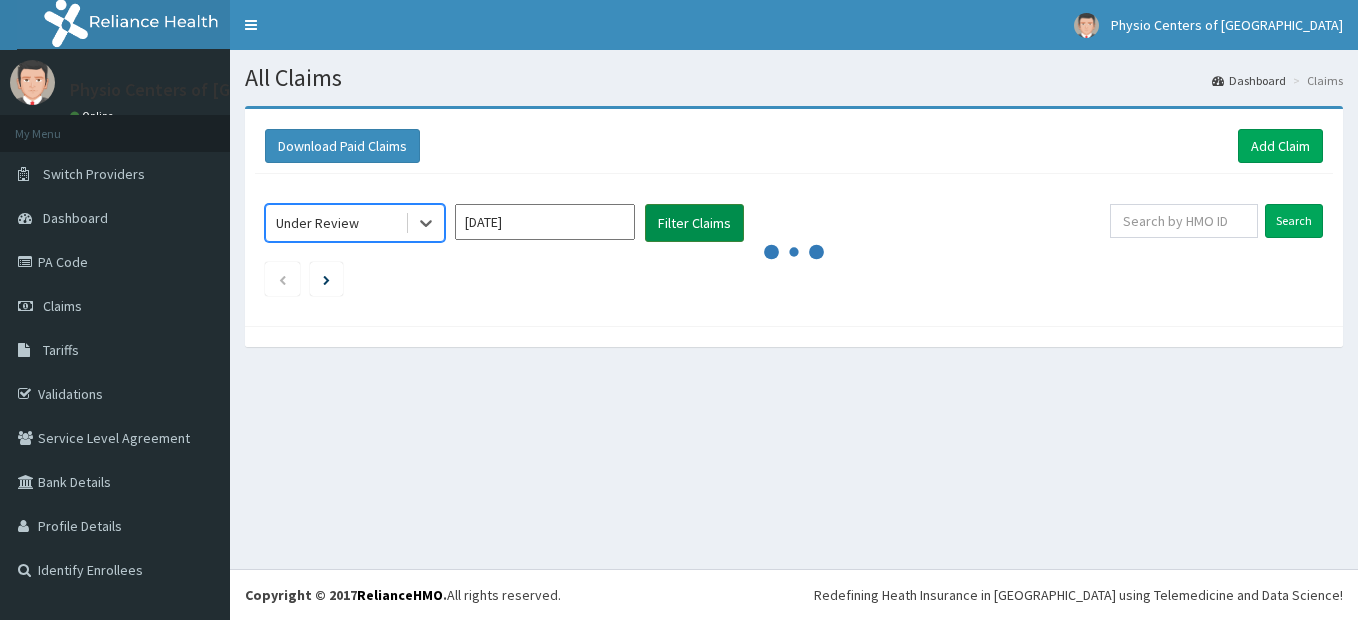 scroll, scrollTop: 0, scrollLeft: 0, axis: both 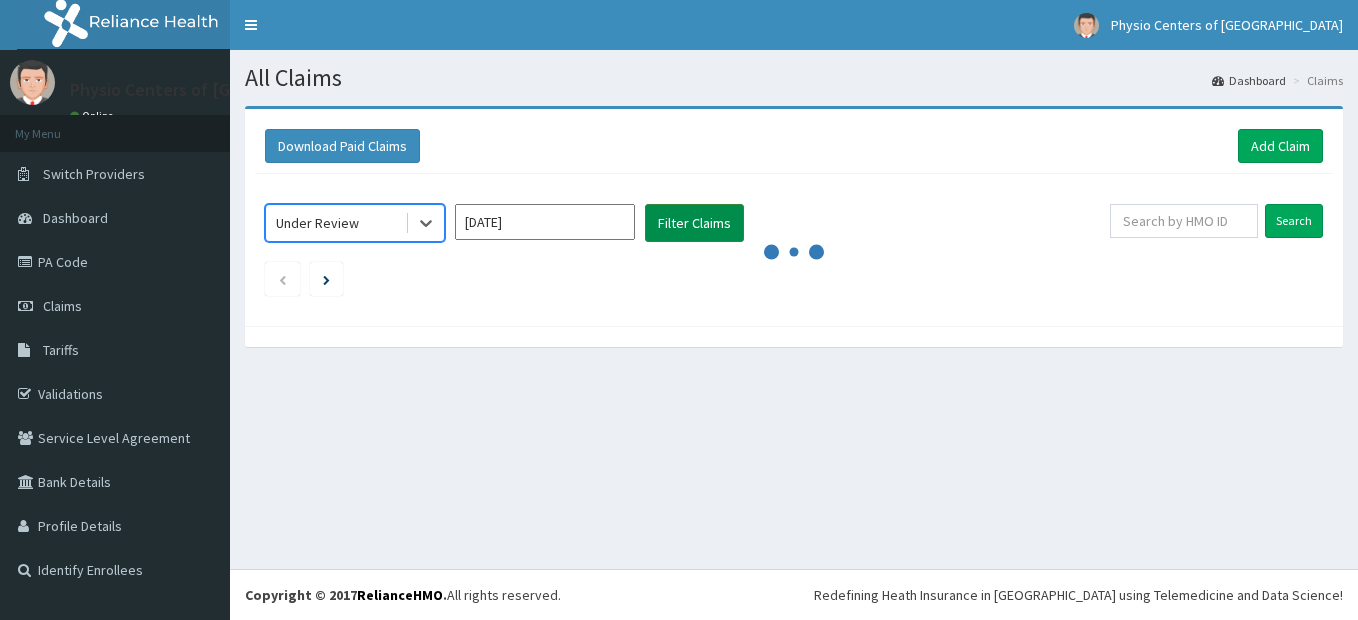 click on "Filter Claims" at bounding box center [694, 223] 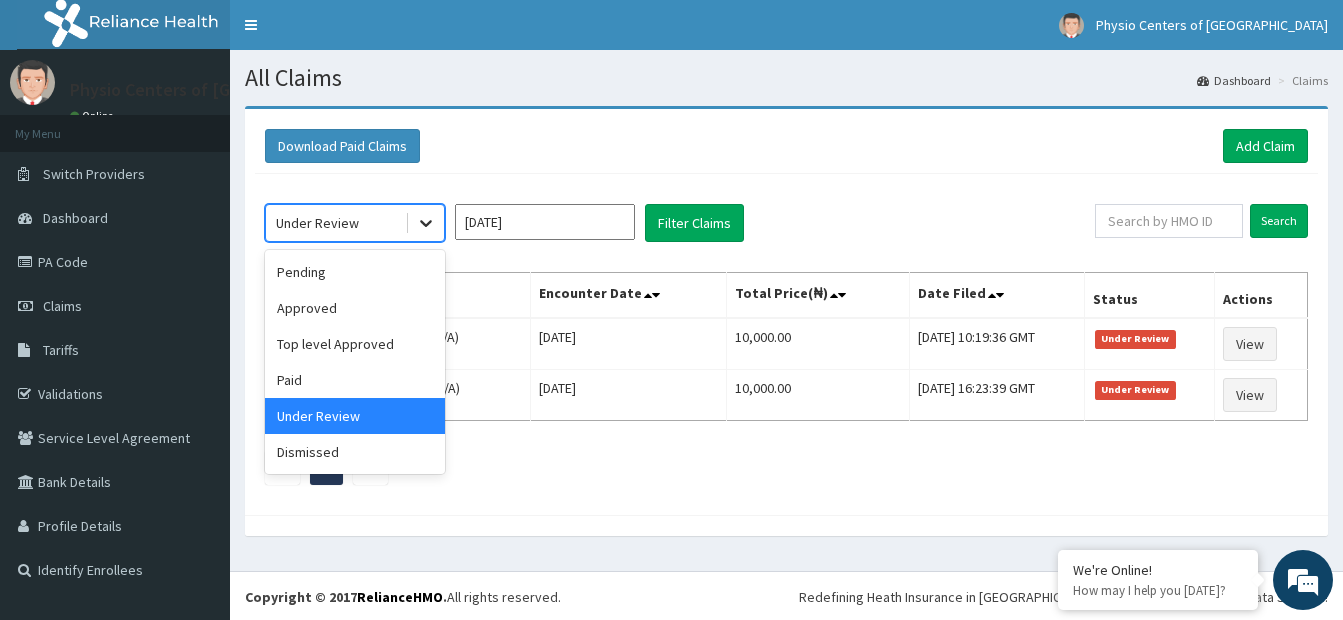 click 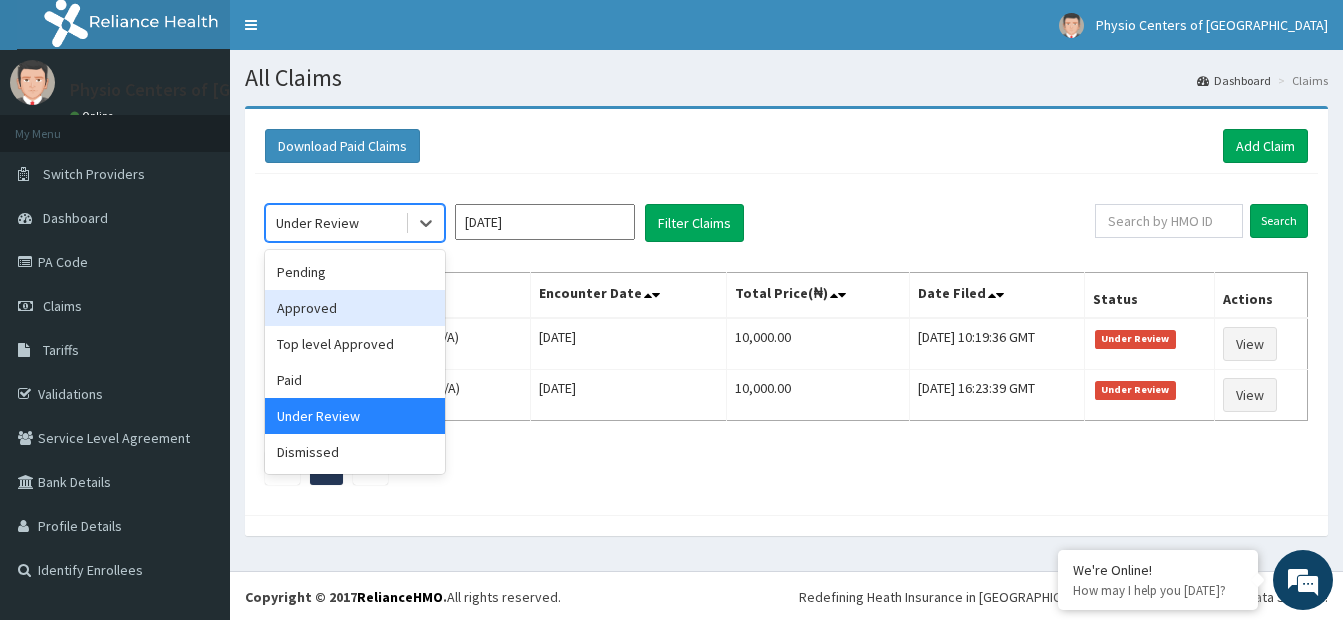 click on "Approved" at bounding box center [355, 308] 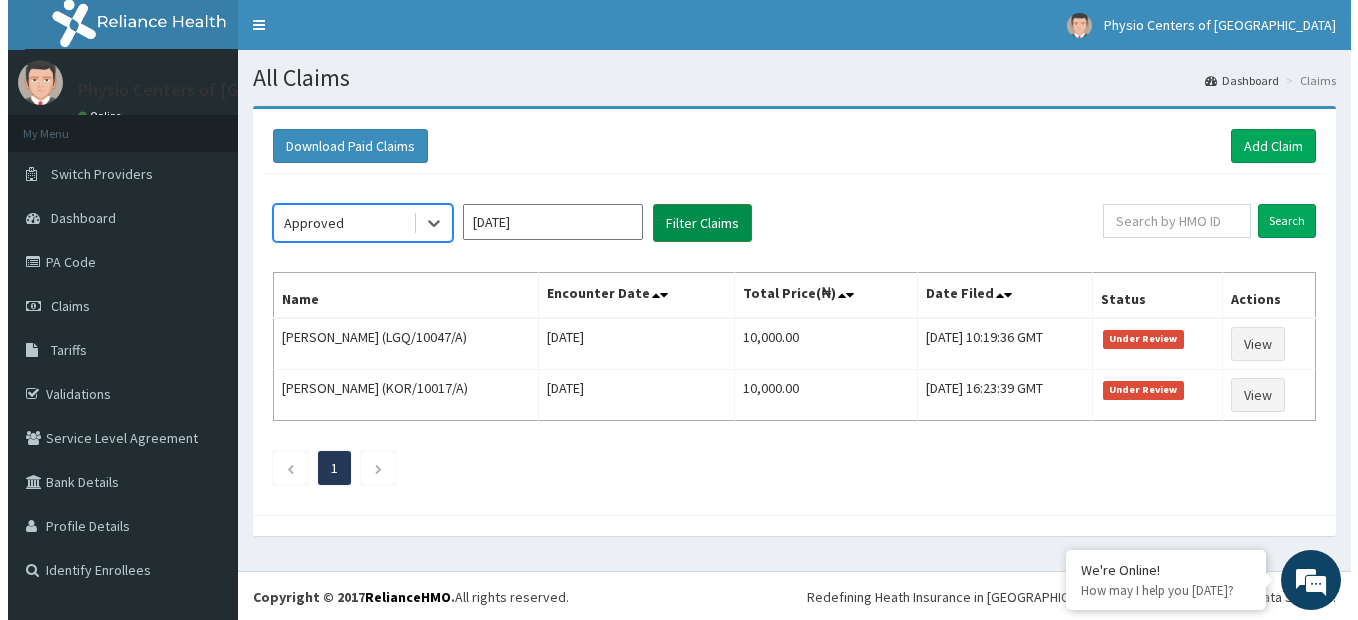 scroll, scrollTop: 0, scrollLeft: 0, axis: both 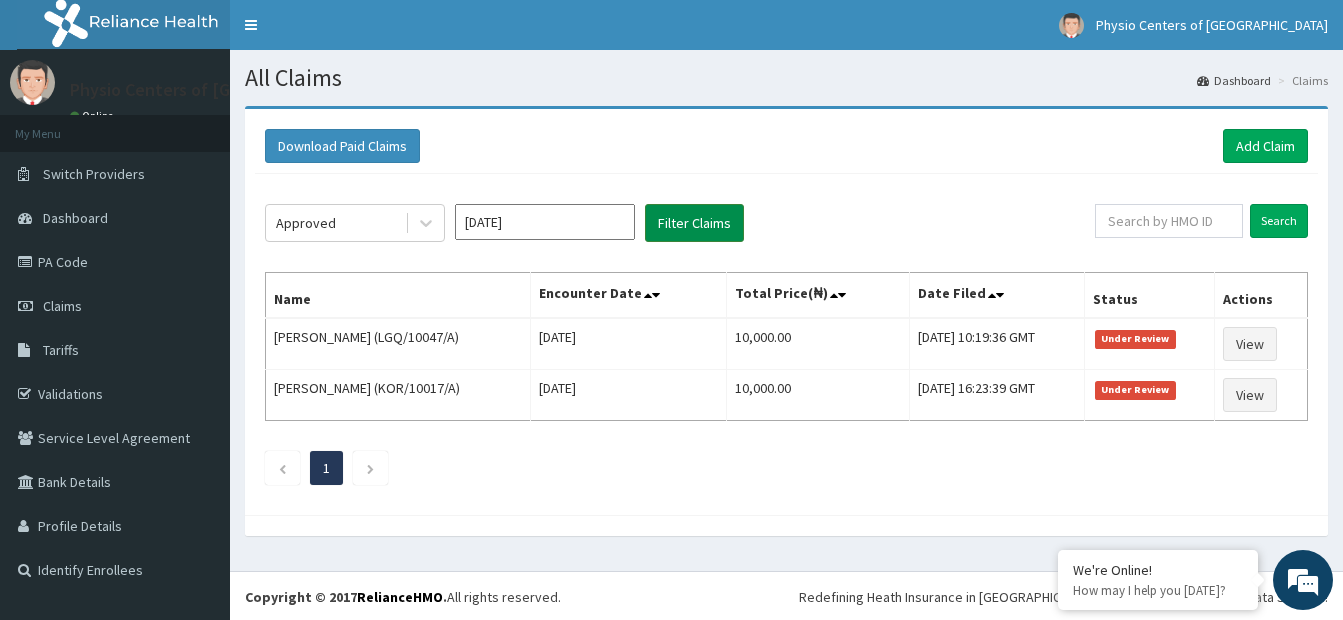 click on "Filter Claims" at bounding box center [694, 223] 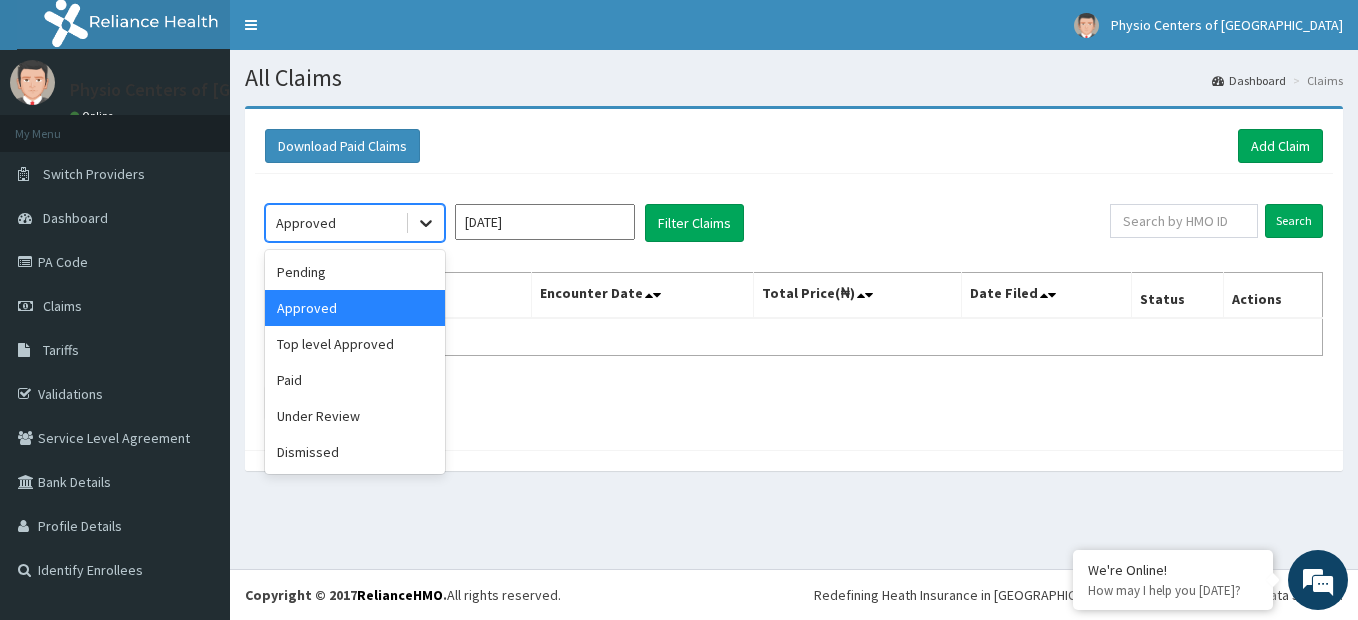 click 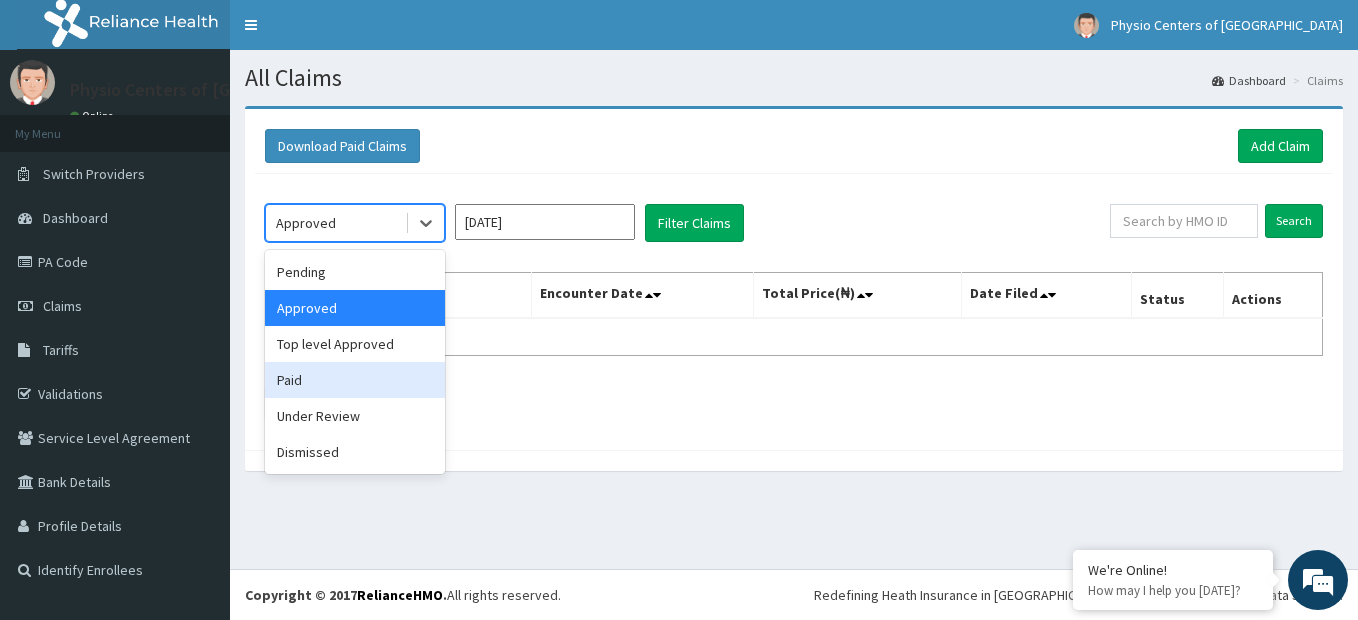 click on "Paid" at bounding box center (355, 380) 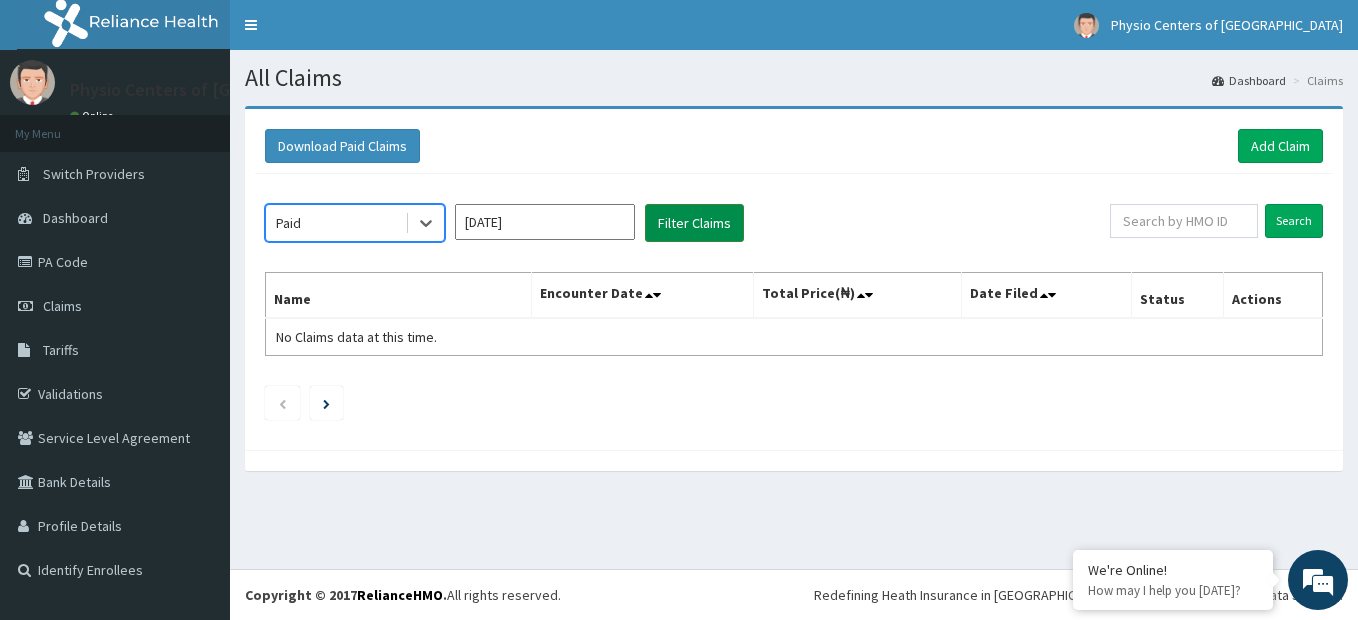 click on "Filter Claims" at bounding box center (694, 223) 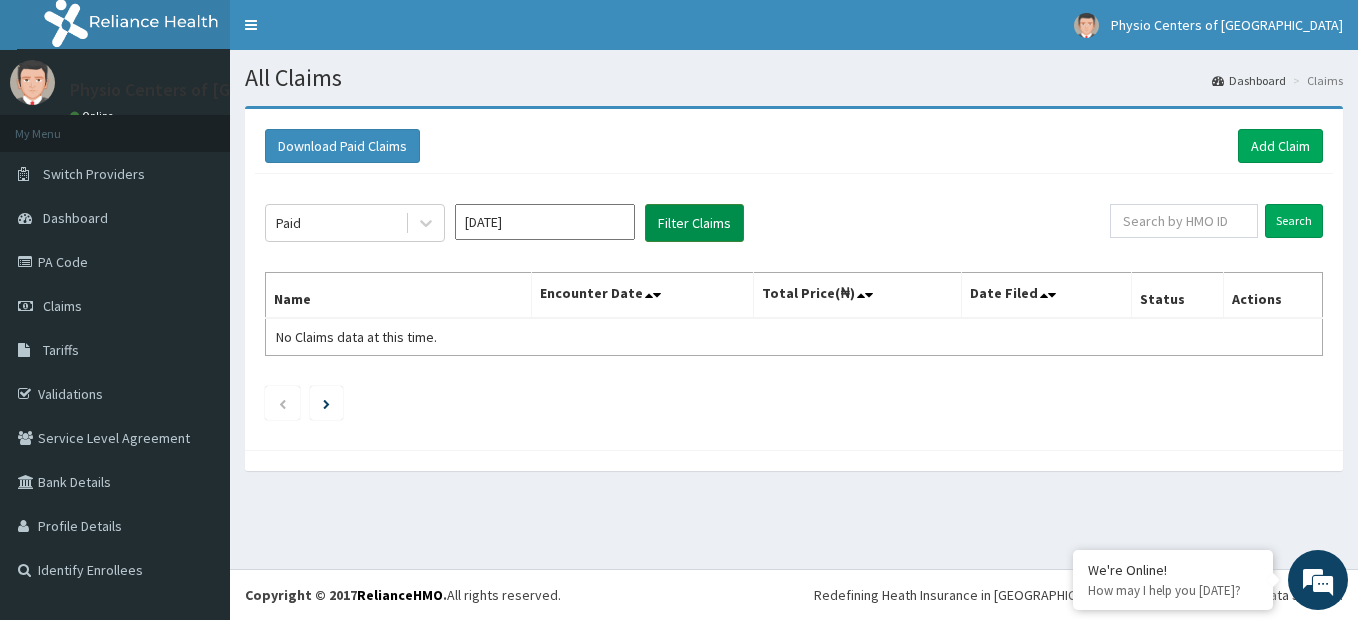 click on "Filter Claims" at bounding box center (694, 223) 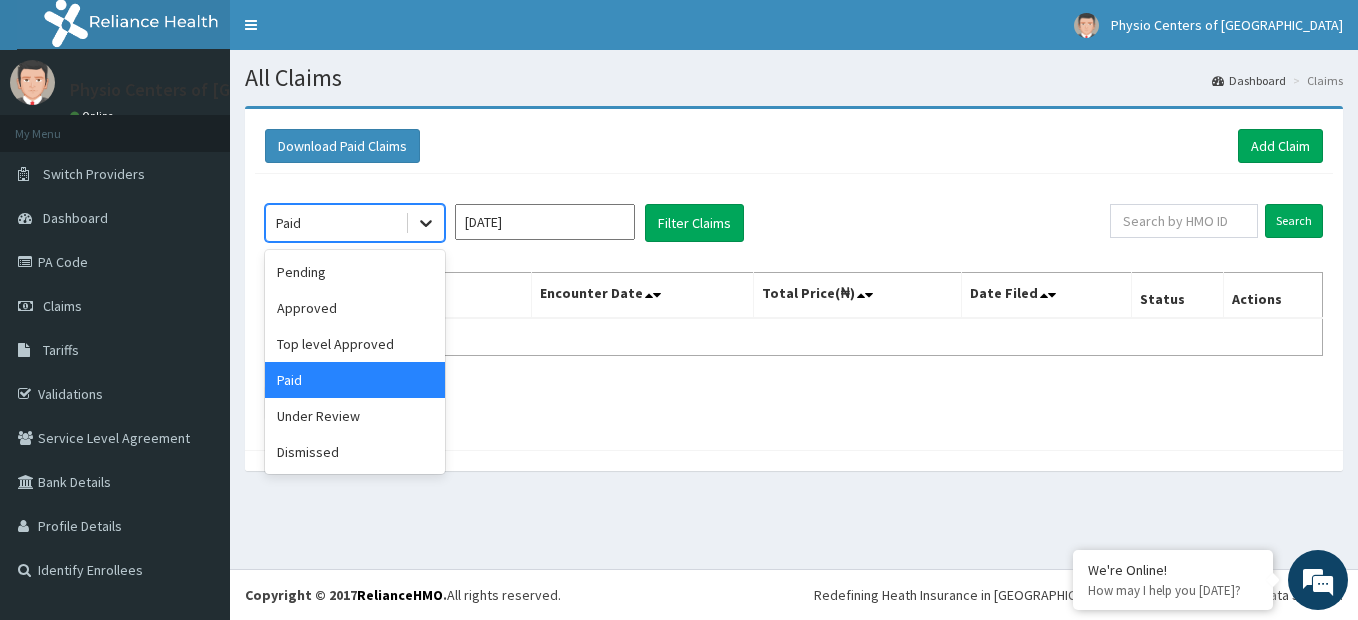 click 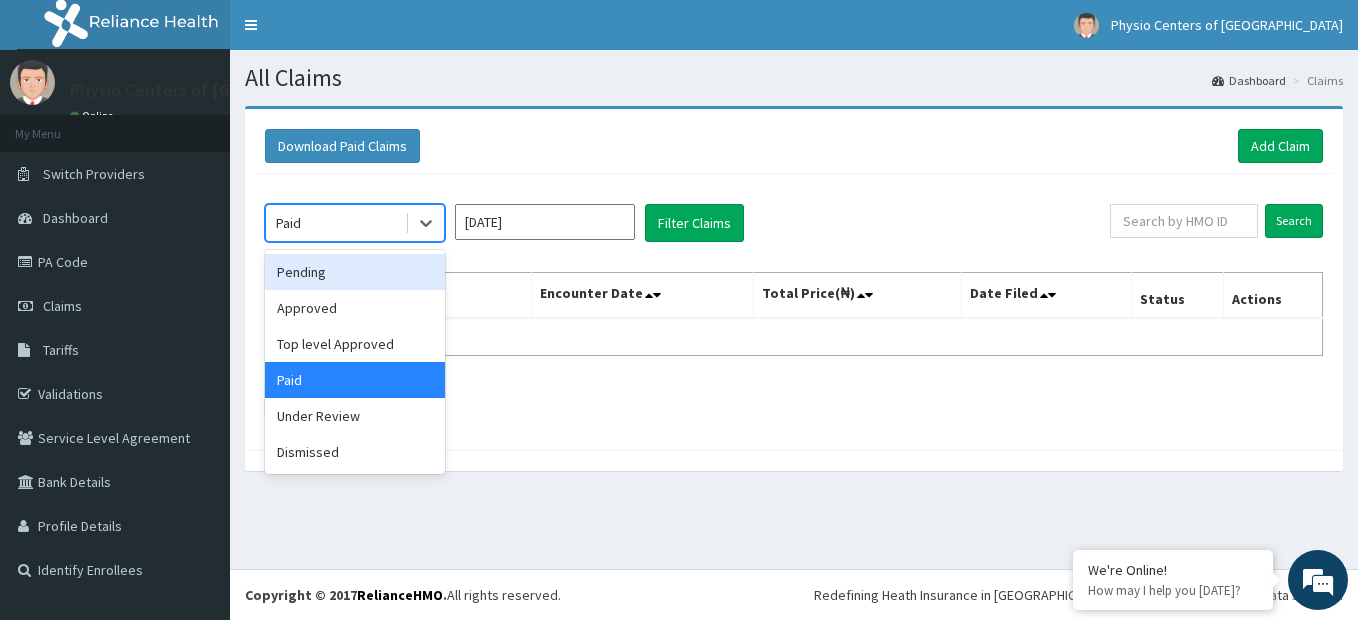 click on "Pending" at bounding box center [355, 272] 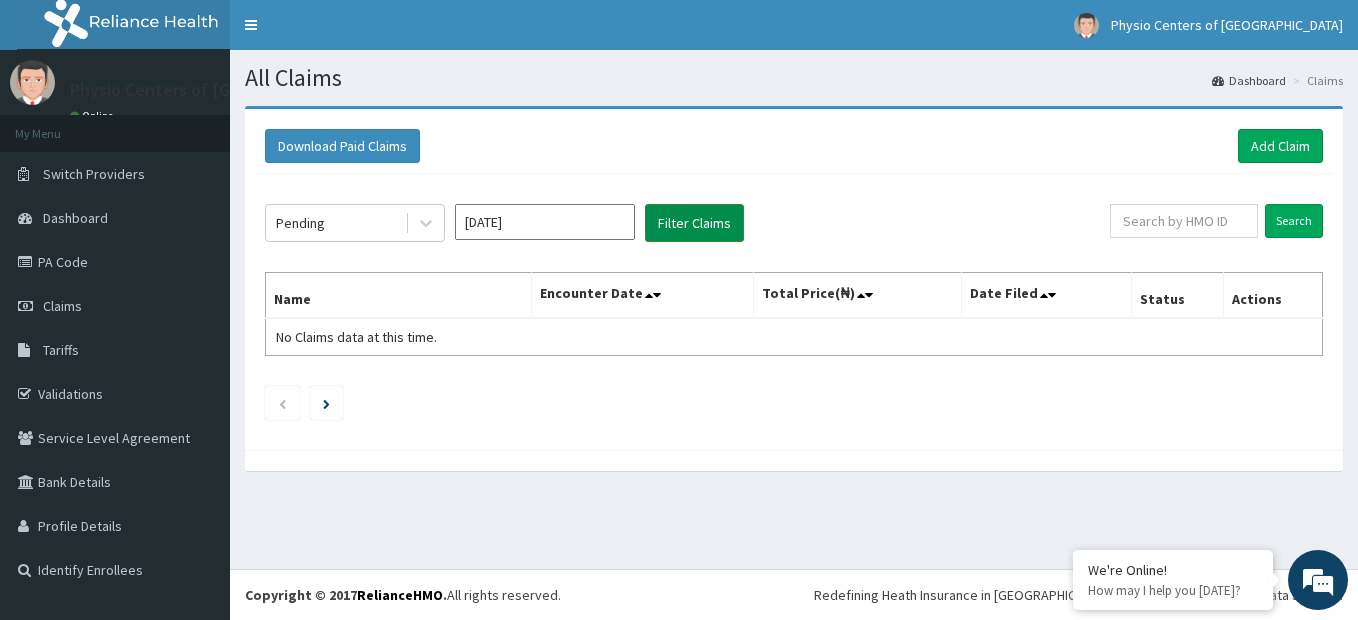 click on "Filter Claims" at bounding box center [694, 223] 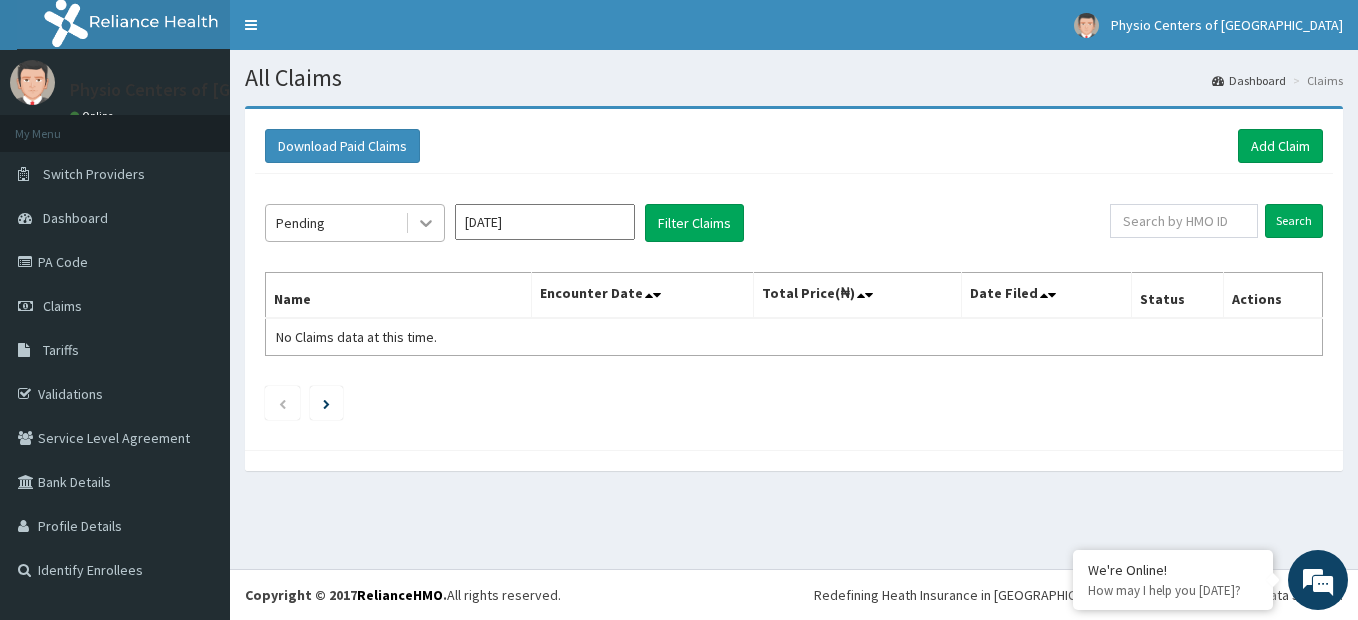 click 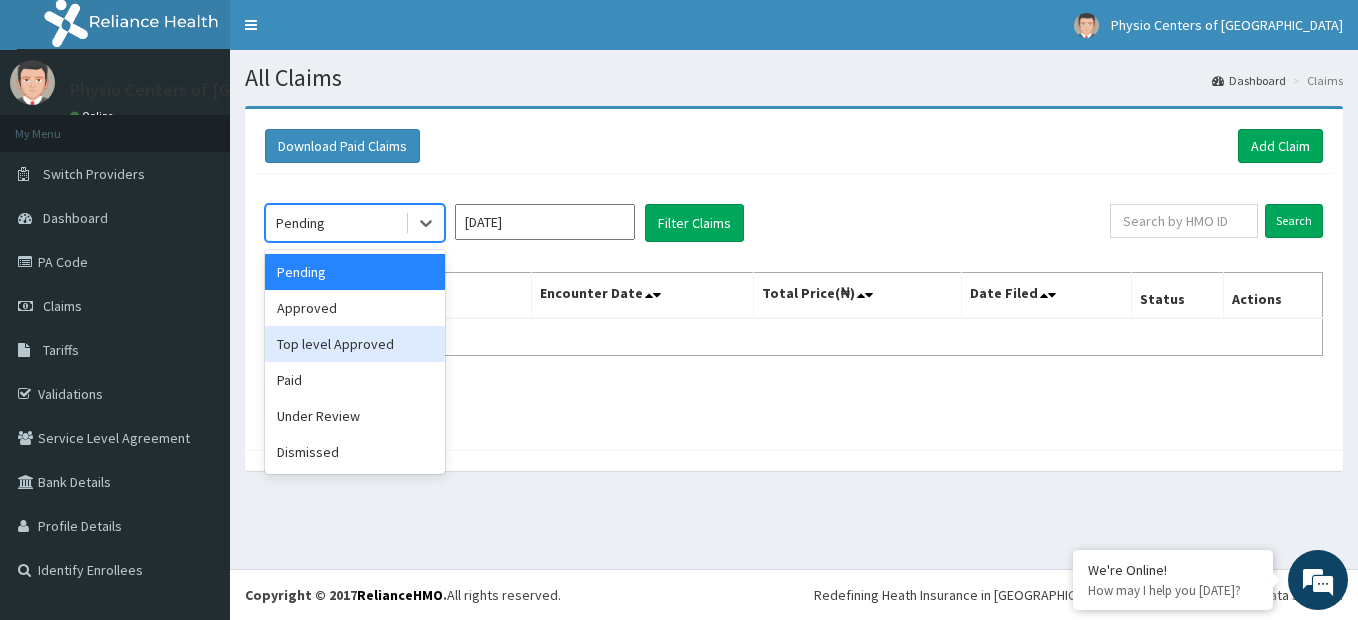 click on "Top level Approved" at bounding box center [355, 344] 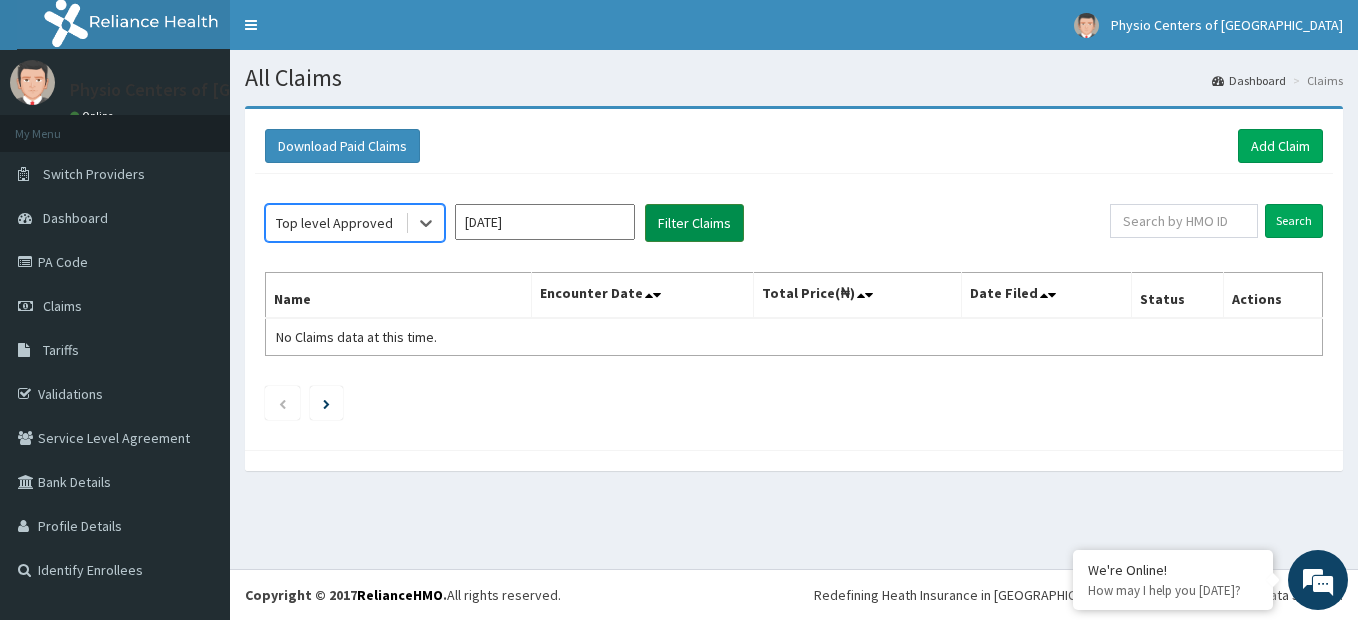 click on "Filter Claims" at bounding box center (694, 223) 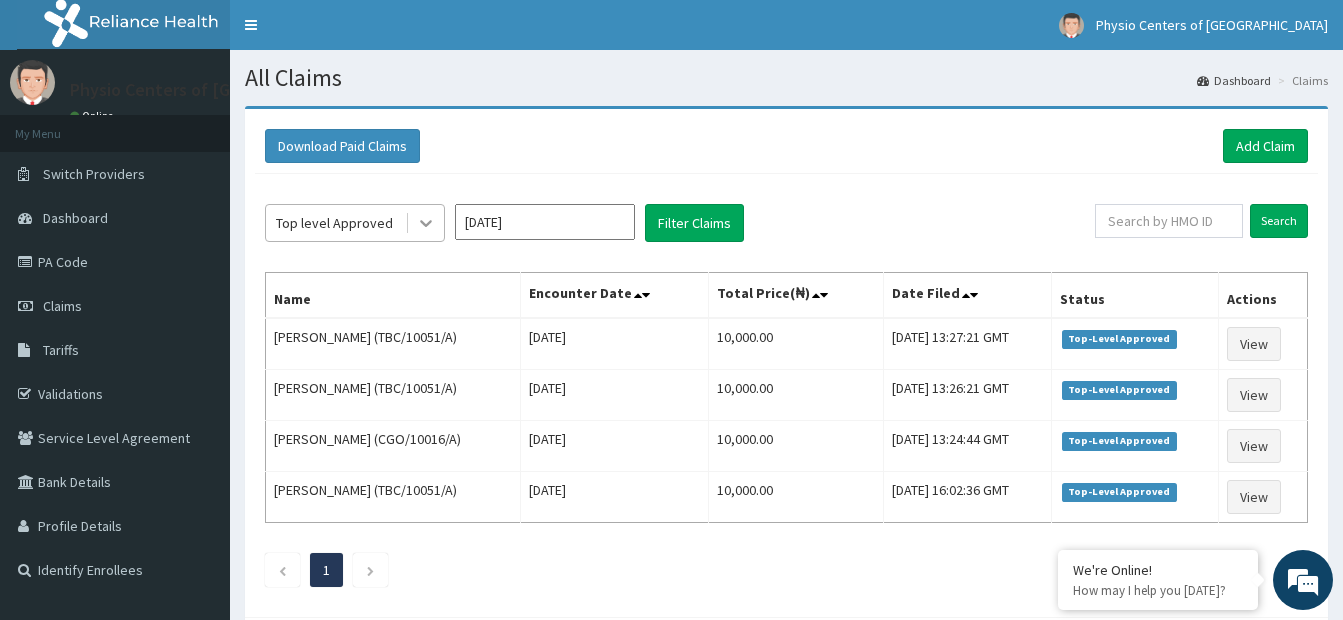 click 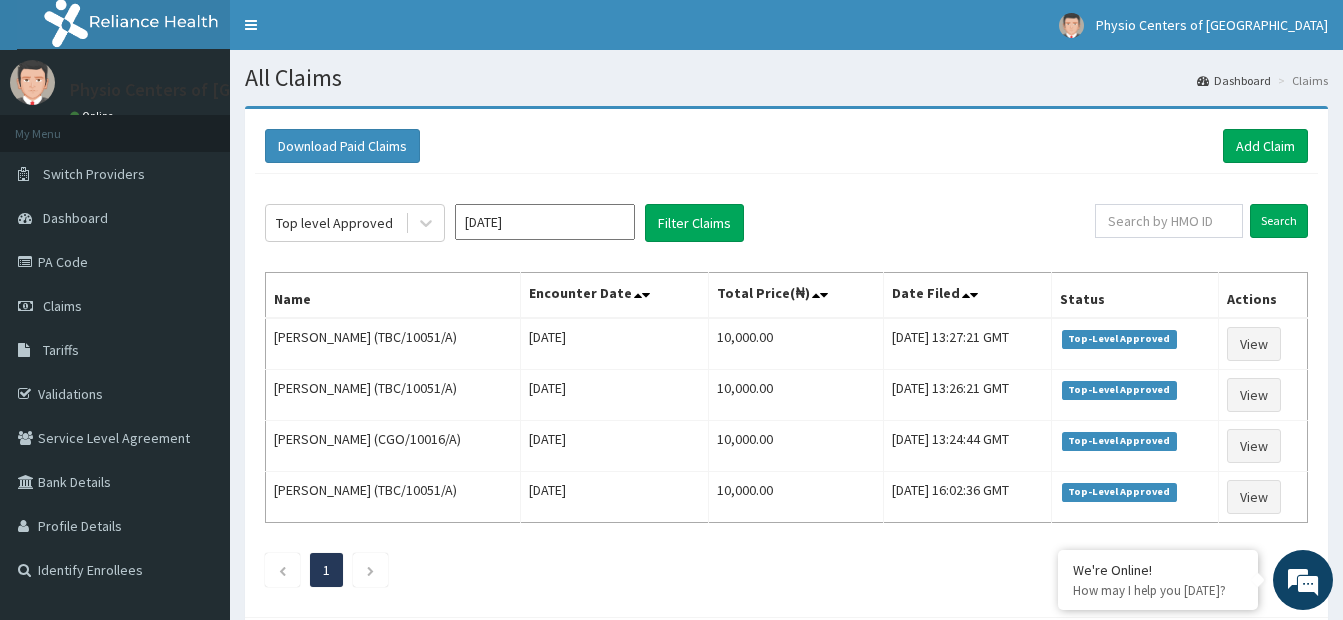 click on "Top level Approved [DATE] Filter Claims Search Name Encounter Date Total Price(₦) Date Filed Status Actions [PERSON_NAME] (TBC/10051/A) [DATE] 10,000.00 [DATE] 13:27:21 GMT Top-Level Approved View [PERSON_NAME] (TBC/10051/A) [DATE] 10,000.00 [DATE] 13:26:21 GMT Top-Level Approved View [PERSON_NAME] (CGO/10016/A) [DATE] 10,000.00 [DATE] 13:24:44 GMT Top-Level Approved View [PERSON_NAME] (TBC/10051/A) [DATE] 10,000.00 [DATE] 16:02:36 GMT Top-Level Approved View 1" 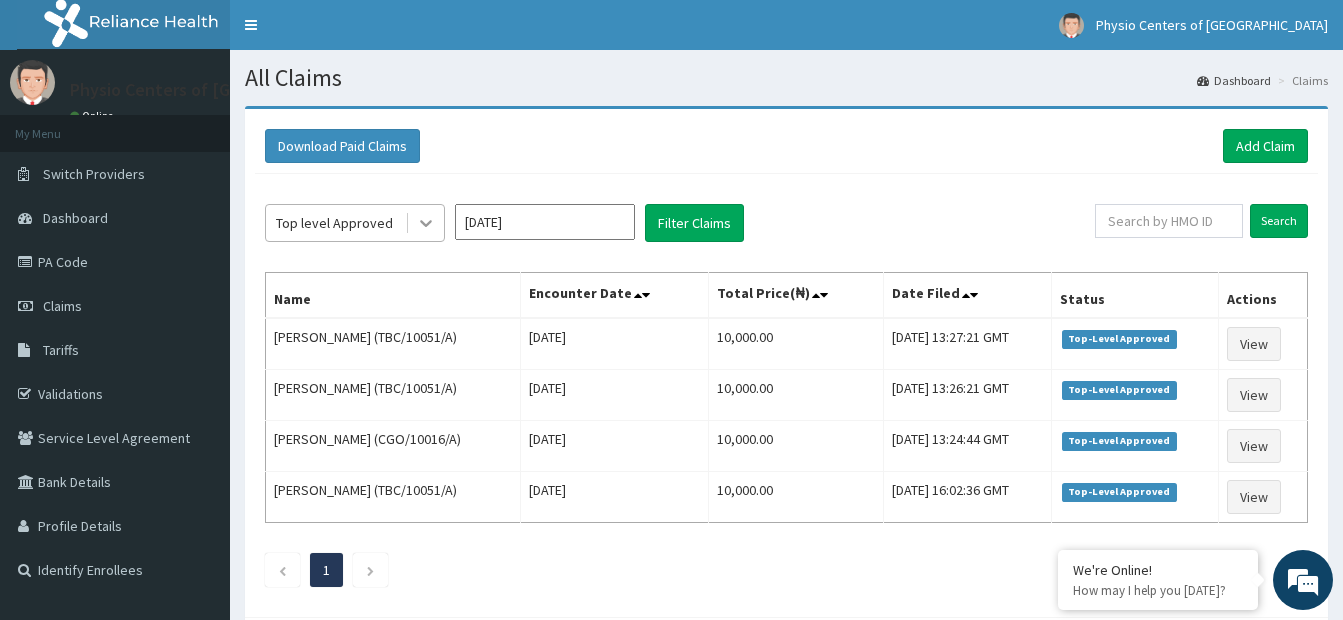 click 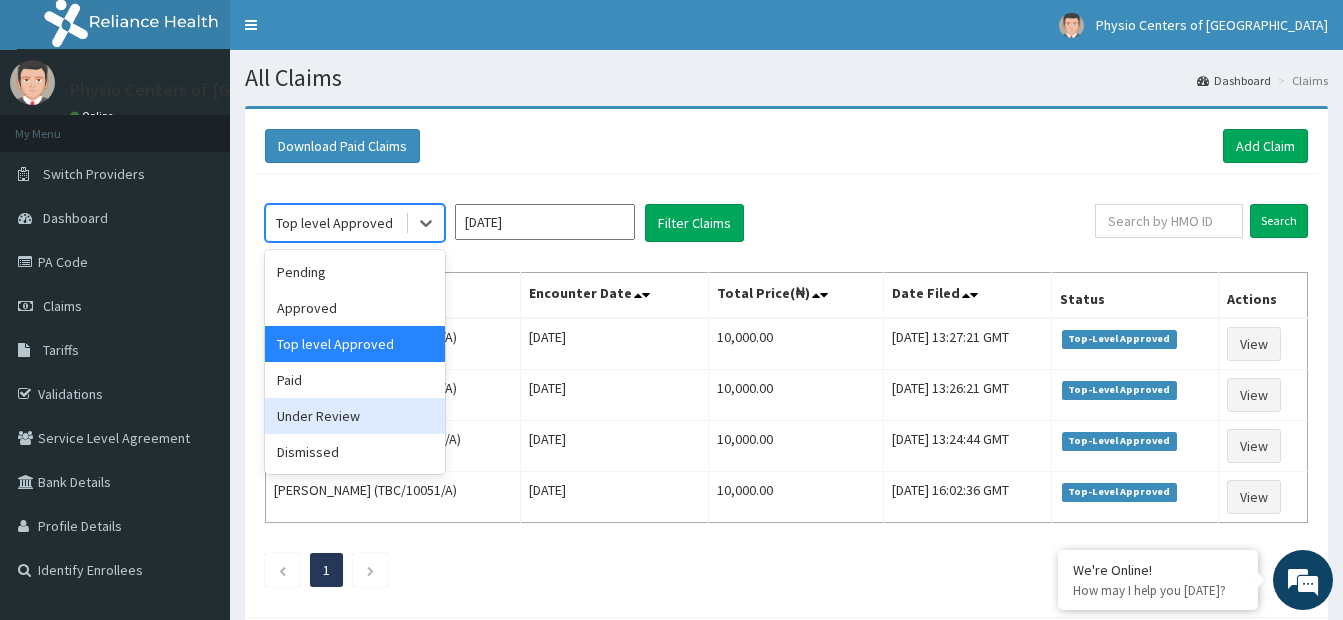 click on "Under Review" at bounding box center [355, 416] 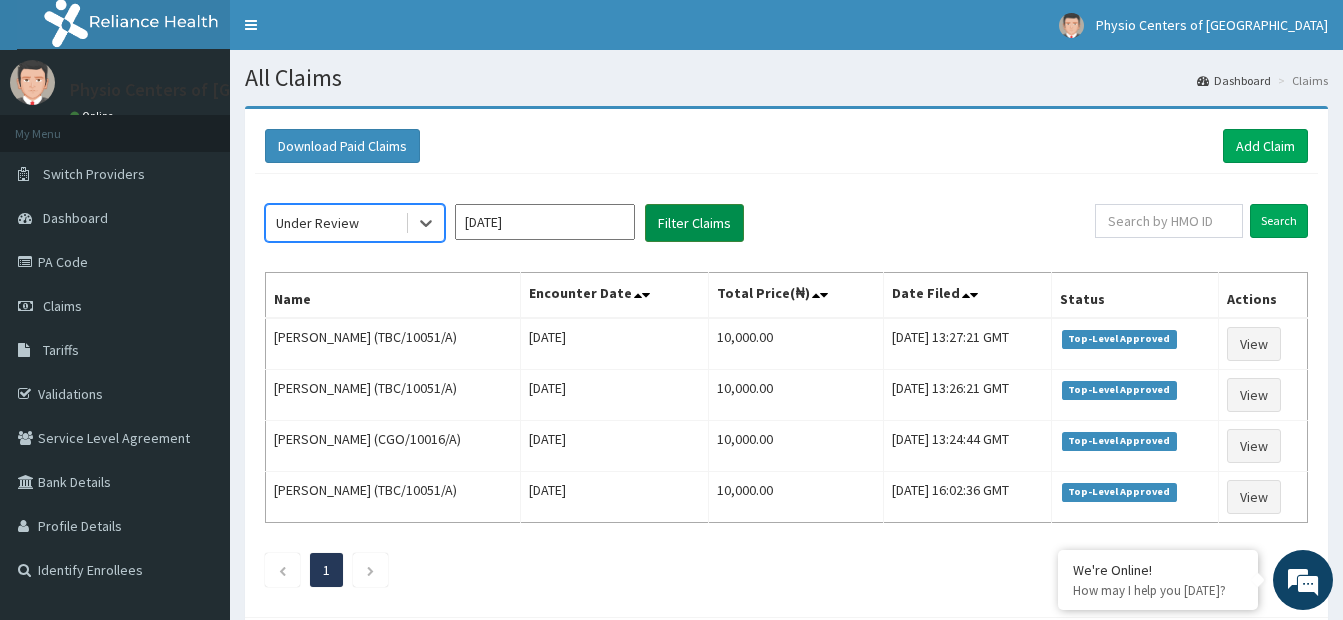 click on "Filter Claims" at bounding box center [694, 223] 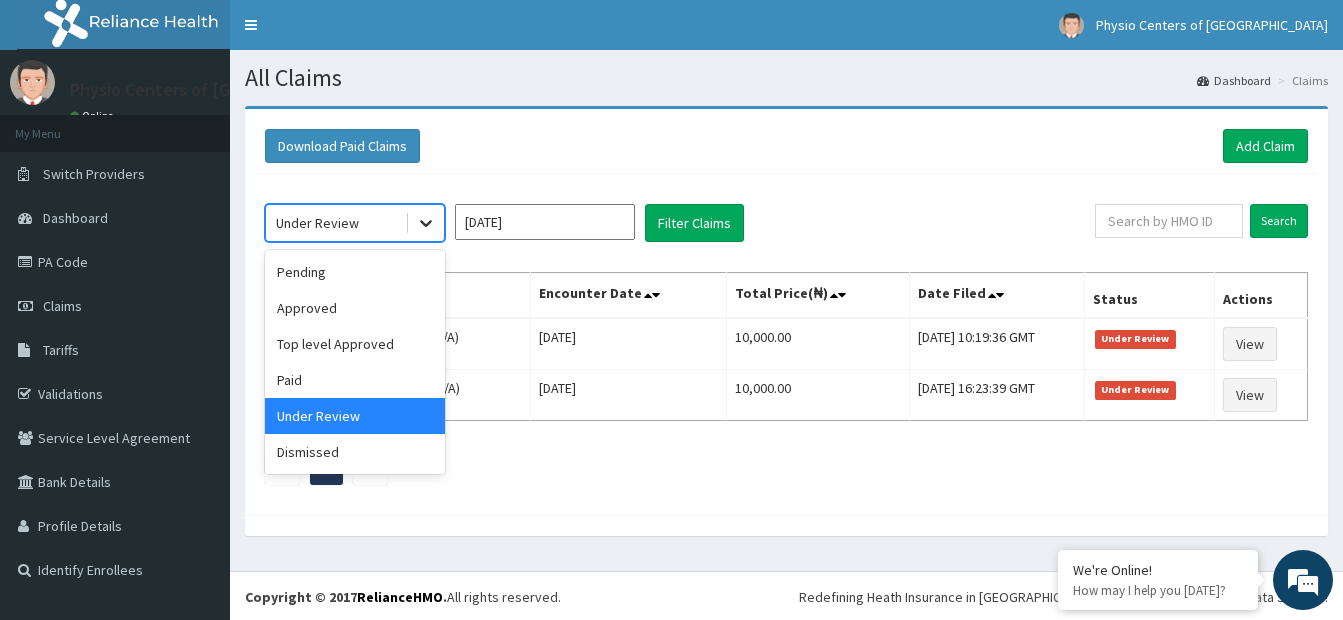 click 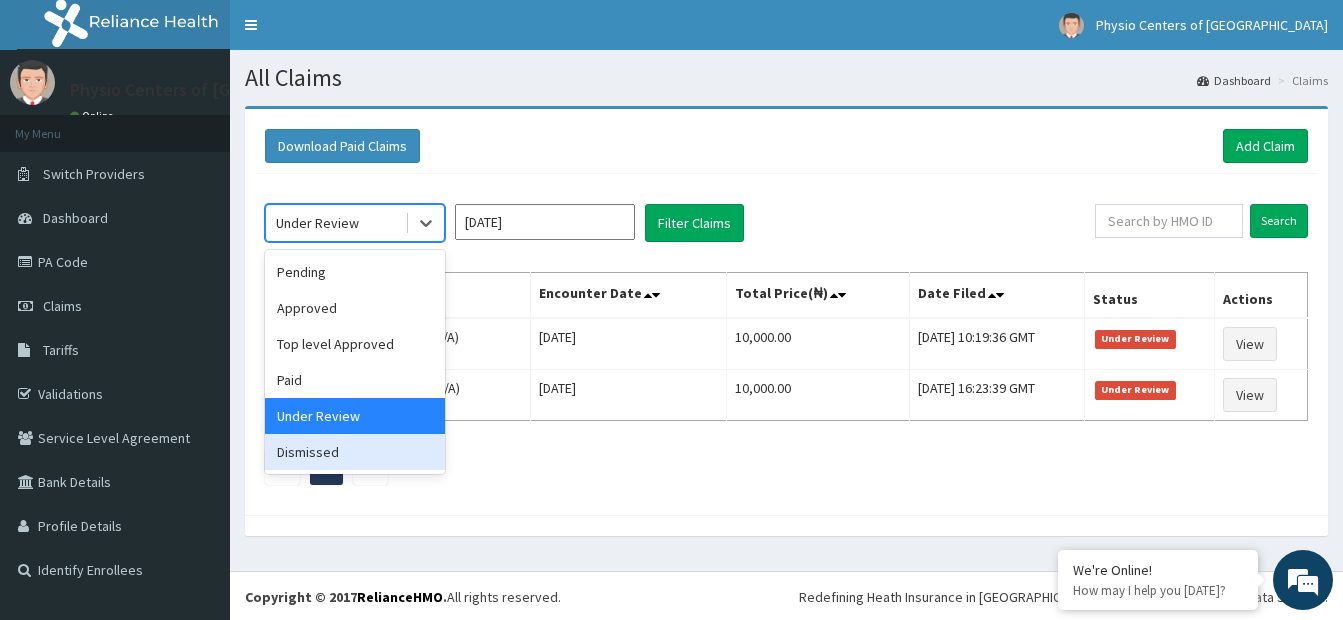 click on "Dismissed" at bounding box center (355, 452) 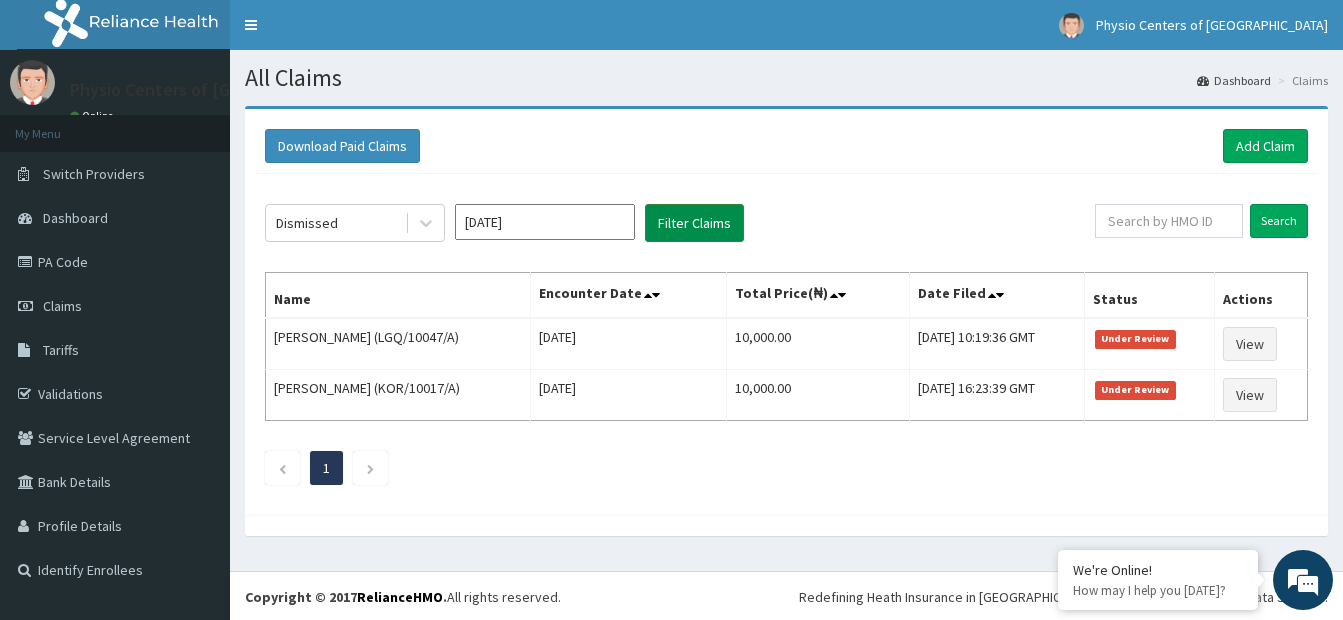 click on "Filter Claims" at bounding box center (694, 223) 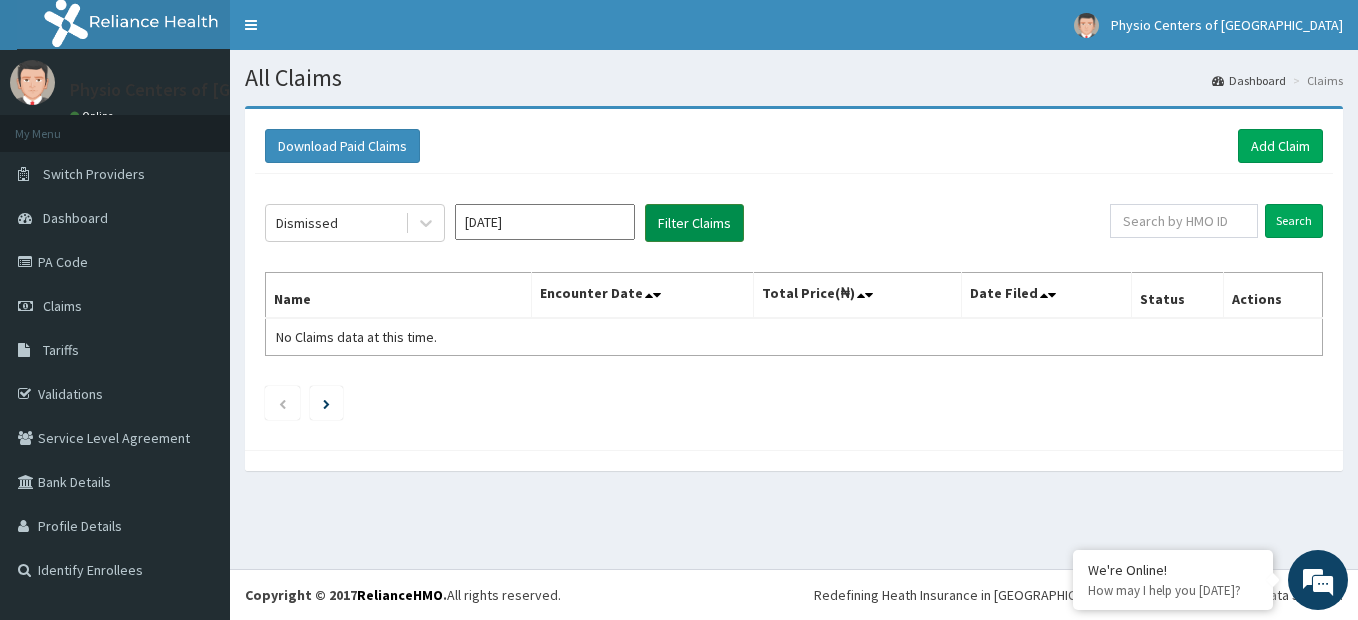 click on "Filter Claims" at bounding box center [694, 223] 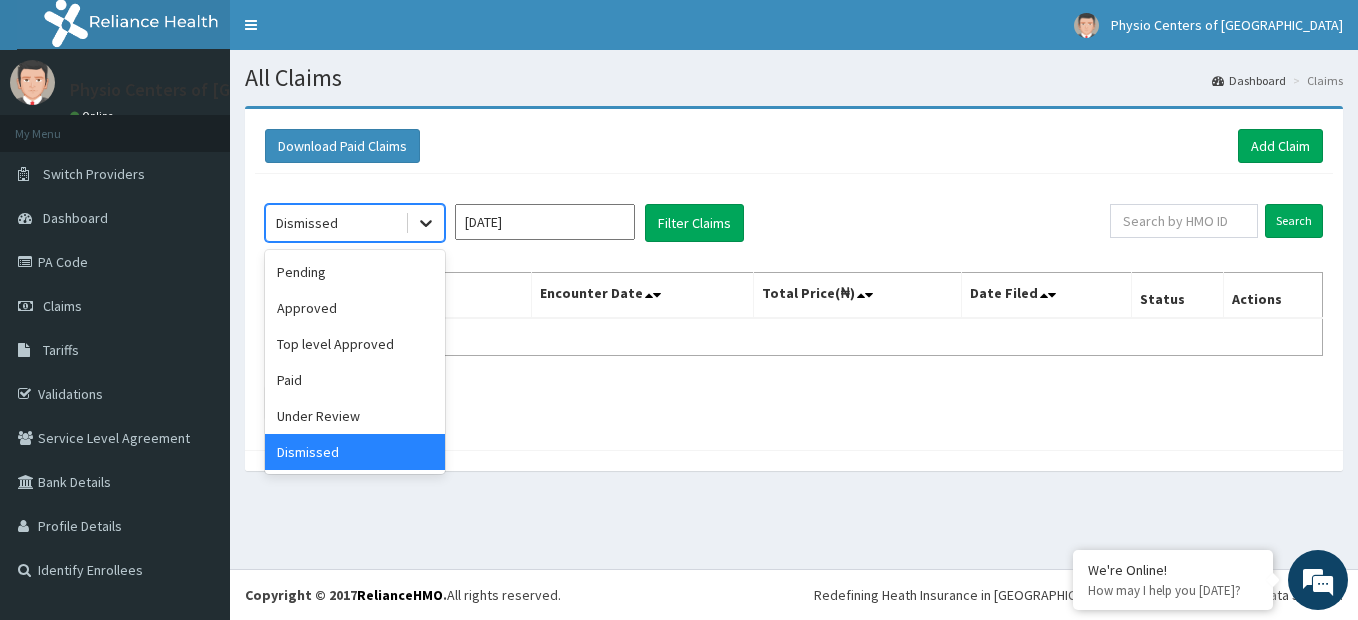 click 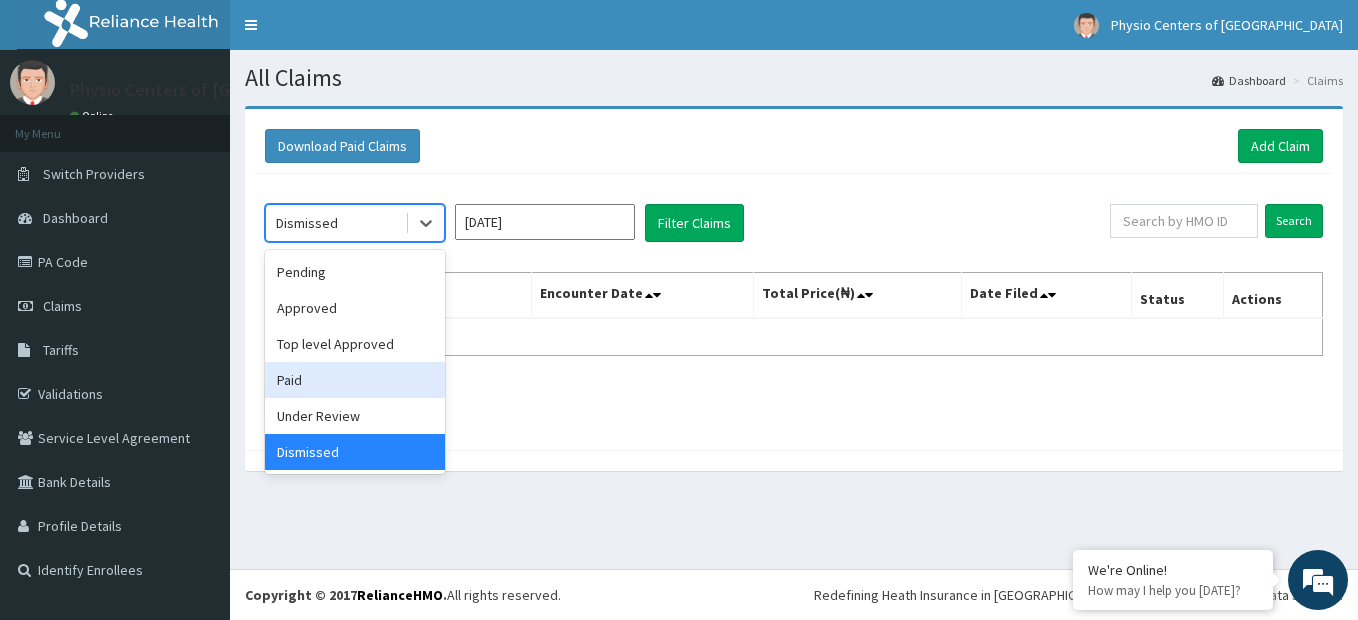 click on "Paid" at bounding box center (355, 380) 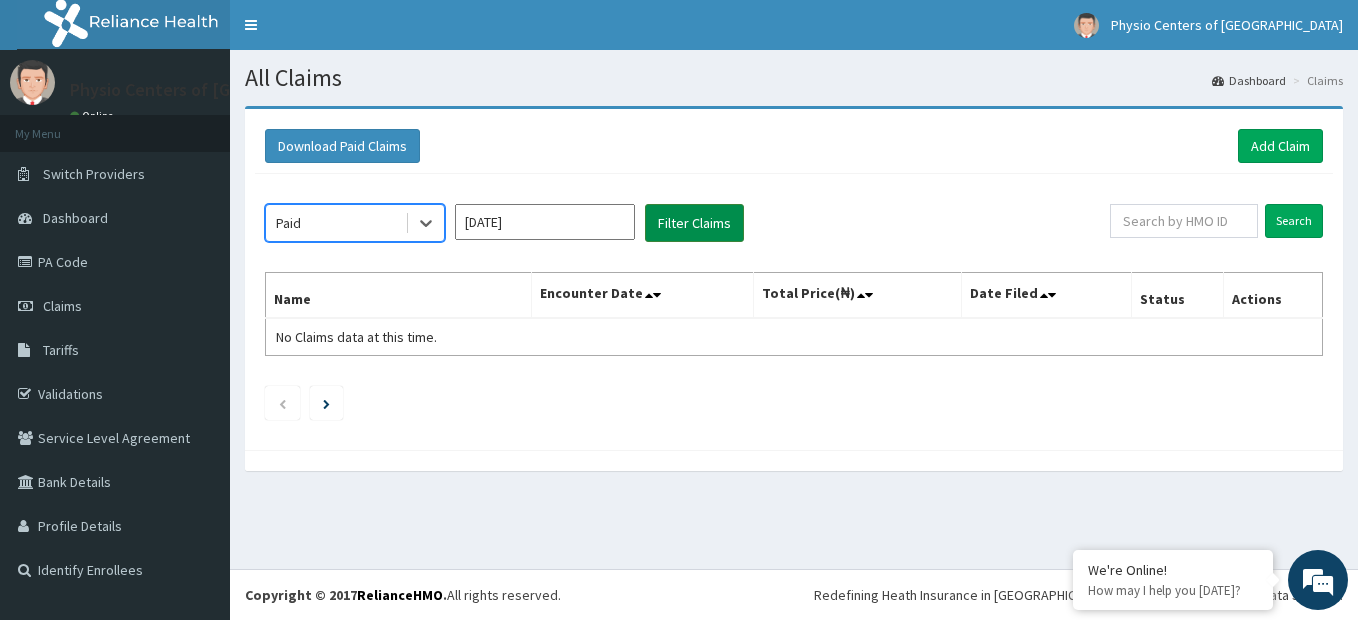 click on "Filter Claims" at bounding box center (694, 223) 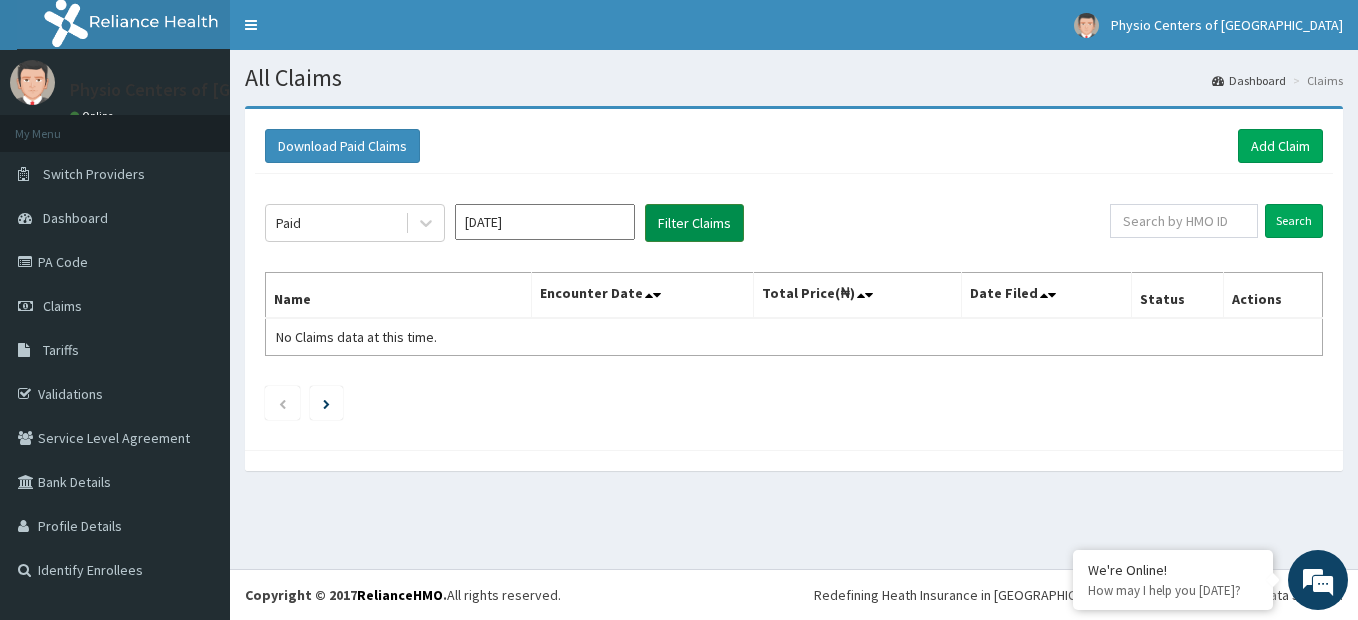 click on "Filter Claims" at bounding box center [694, 223] 